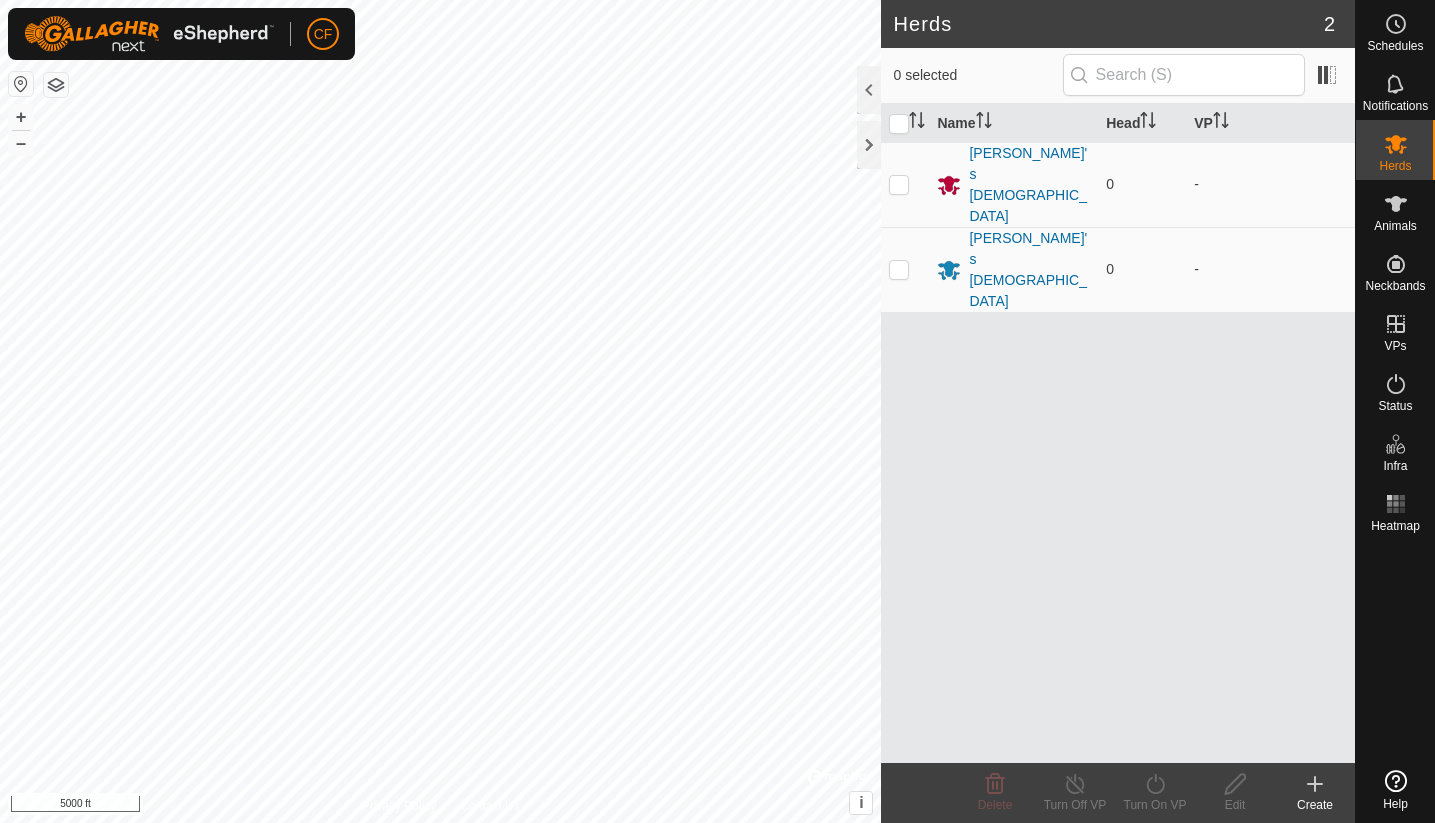 scroll, scrollTop: 0, scrollLeft: 0, axis: both 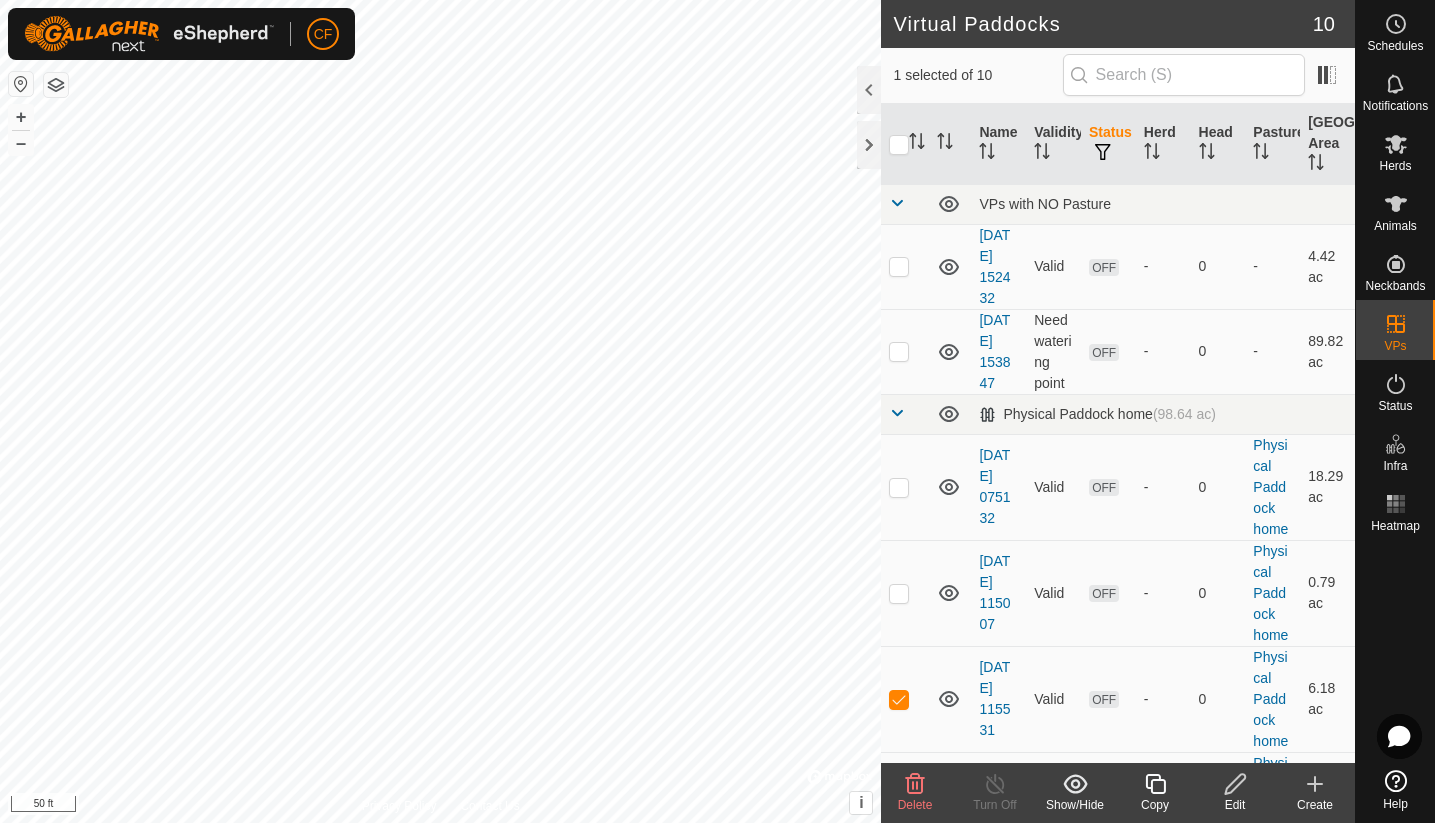 click 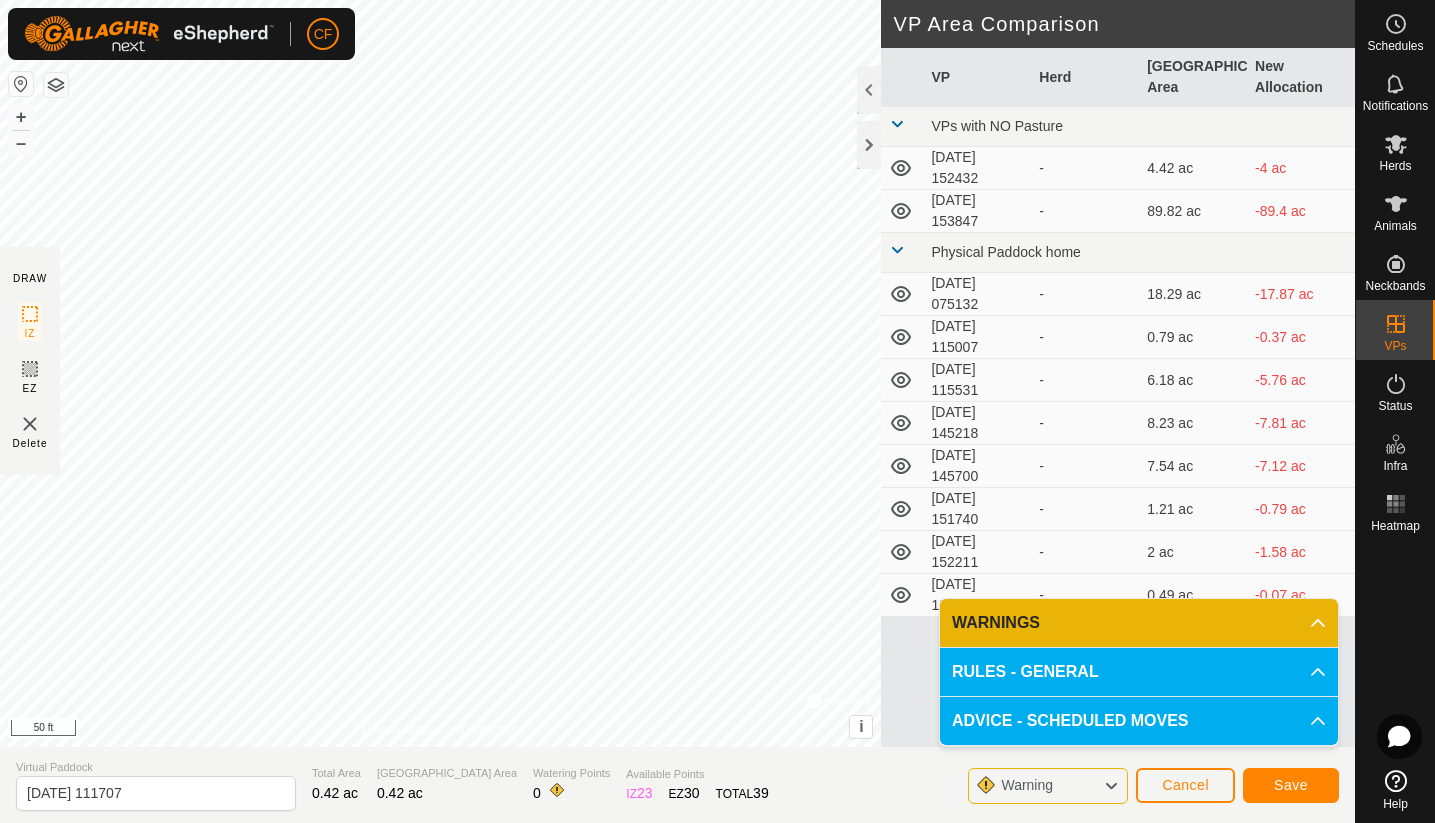 click on "Save" 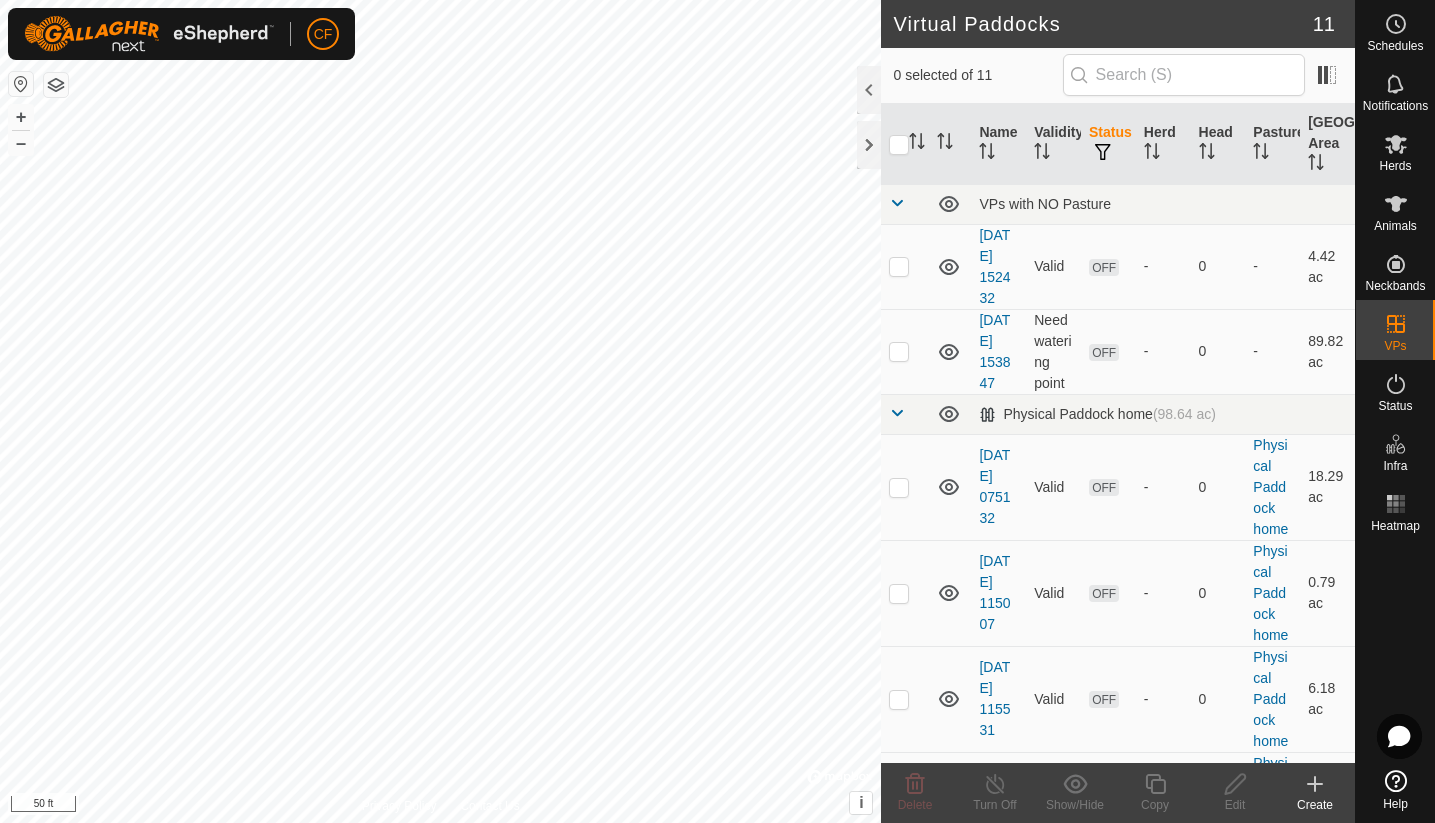 checkbox on "true" 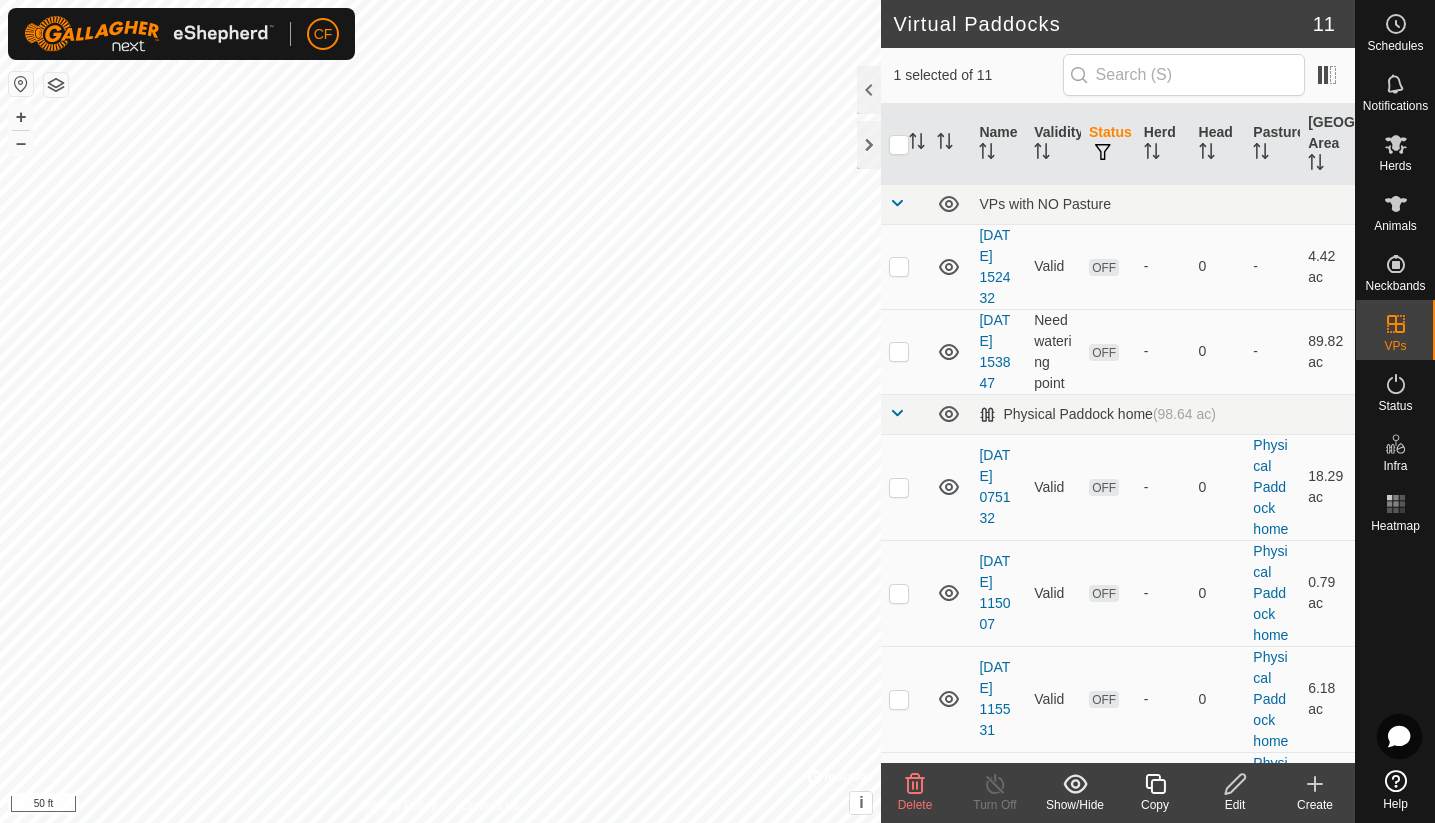 click on "CF Schedules Notifications Herds Animals Neckbands VPs Status Infra Heatmap Help Virtual Paddocks 11 1 selected of 11     Name   Validity   Status   Herd   Head   Pasture   Grazing Area   VPs with NO Pasture  [DATE] 152432  Valid  OFF  -   0   -   4.42 ac  [DATE] 153847  Need watering point  OFF  -   0   -   89.82 ac   Physical Paddock home   (98.64 ac) [DATE] 075132  Valid  OFF  -   0   Physical Paddock home   18.29 ac  [DATE] 115007  Valid  OFF  -   0   Physical Paddock home   0.79 ac  [DATE] 115531  Valid  OFF  -   0   Physical Paddock home   6.18 ac  [DATE] 145218  Valid  OFF  -   0   Physical [GEOGRAPHIC_DATA] home   8.23 ac  [DATE] 145700  Valid  OFF  -   0   Physical Paddock home   7.54 ac  [DATE] 151740  Valid  OFF  -   0   Physical [GEOGRAPHIC_DATA] home   1.21 ac  [DATE] 152211  Valid  OFF  -   0   Physical Paddock home   2 ac  [DATE] 175606  Valid  OFF  -   0   Physical Paddock home   0.49 ac  [DATE] 111707  Need watering point  OFF  -   0   Physical Paddock home" at bounding box center (717, 411) 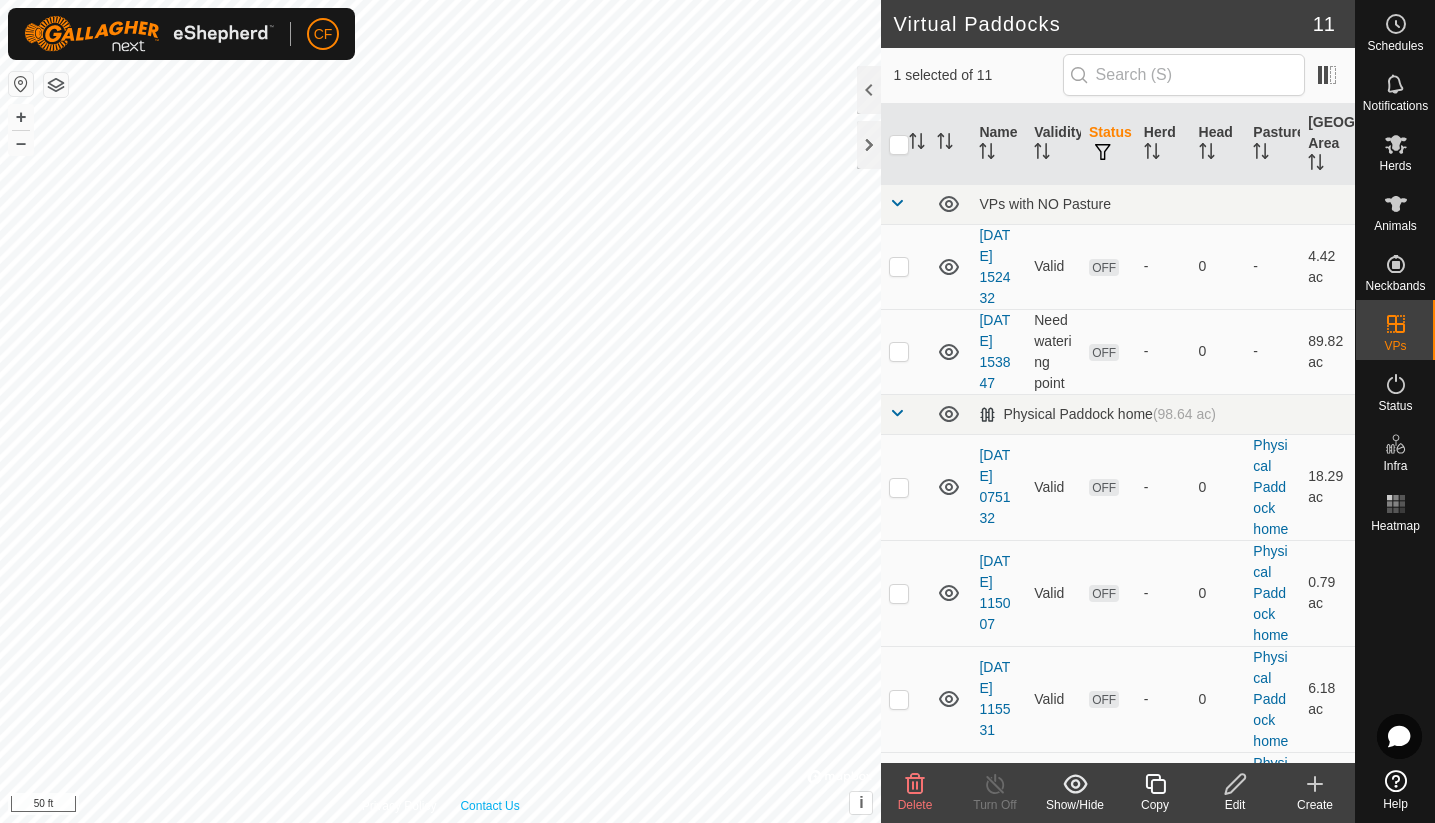 click on "Privacy Policy Contact Us
[DATE] 151740 Status:  OFF Type:  Inclusion Zone + – ⇧ i ©  Mapbox , ©  OpenStreetMap ,  Improve this map 50 ft" at bounding box center (440, 411) 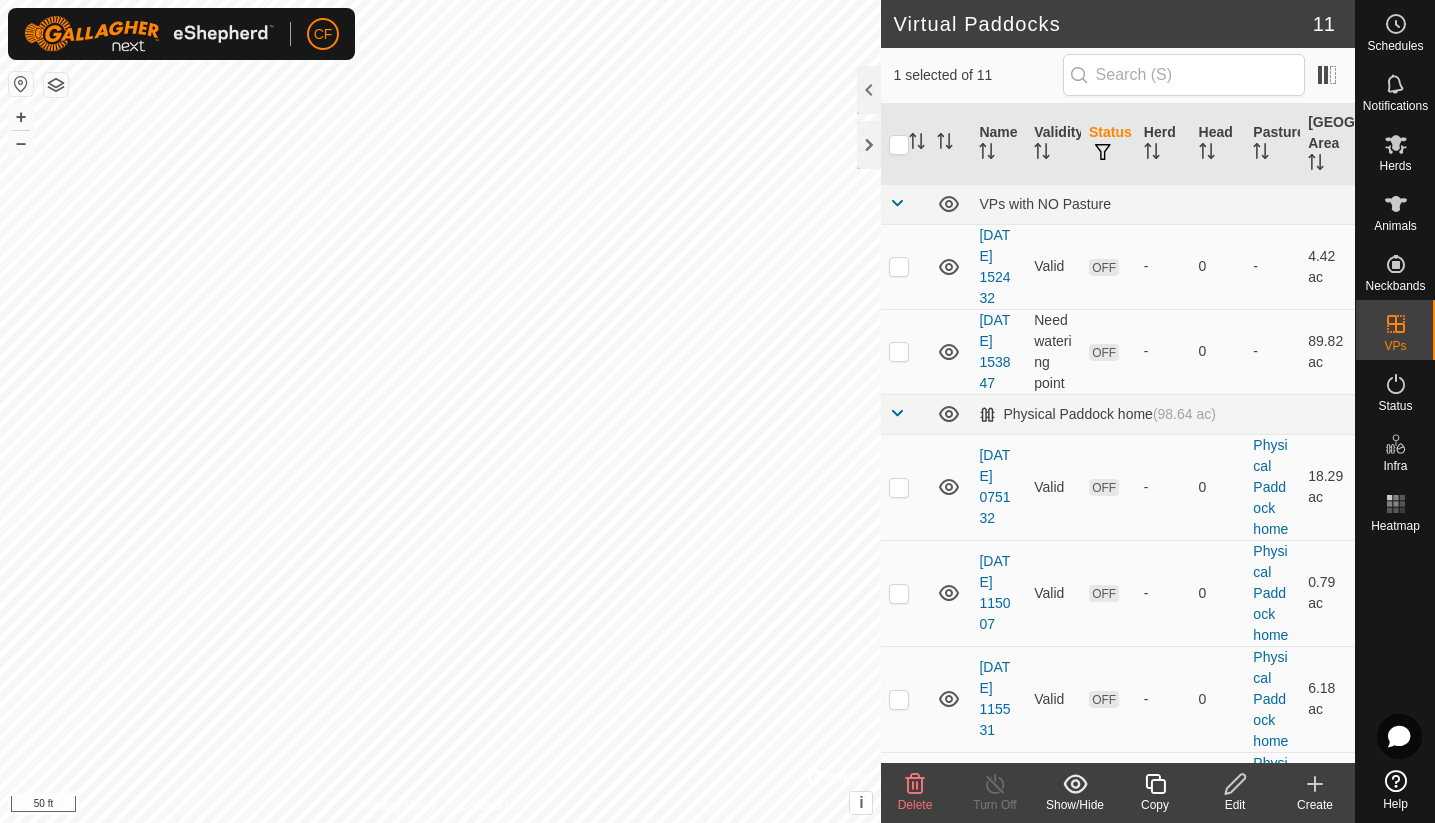 click at bounding box center (897, 203) 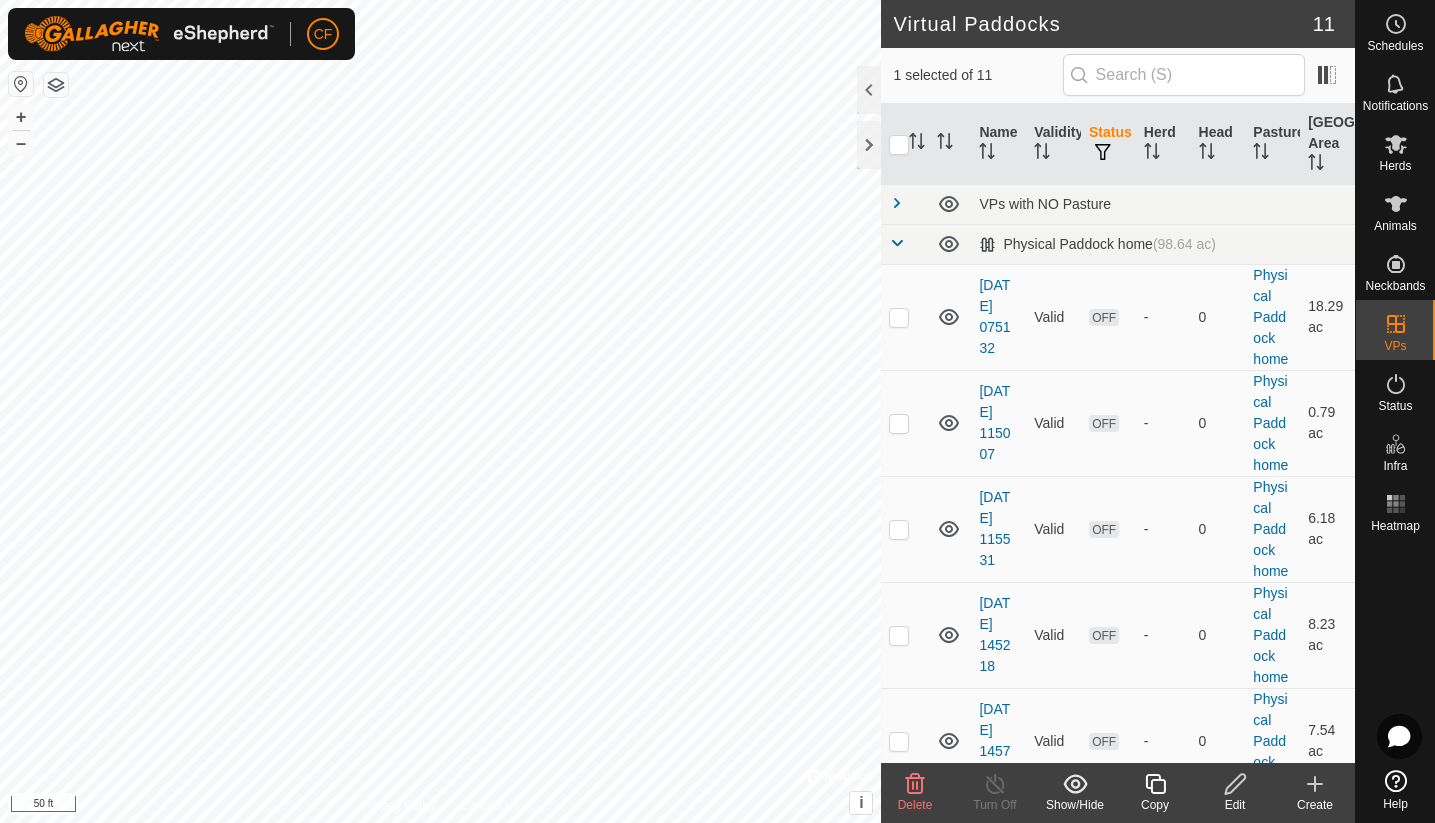 click at bounding box center [897, 203] 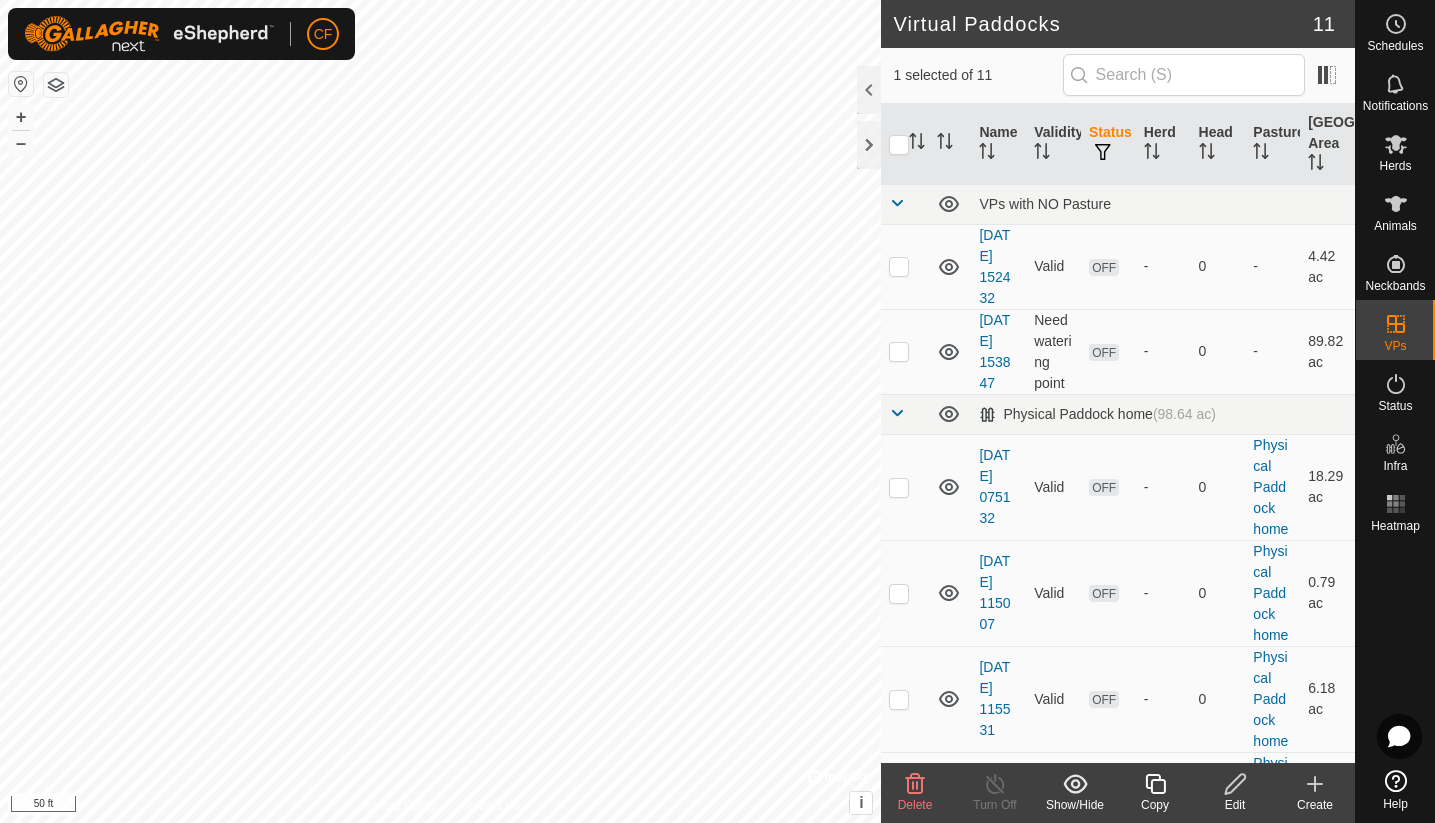 click at bounding box center [897, 413] 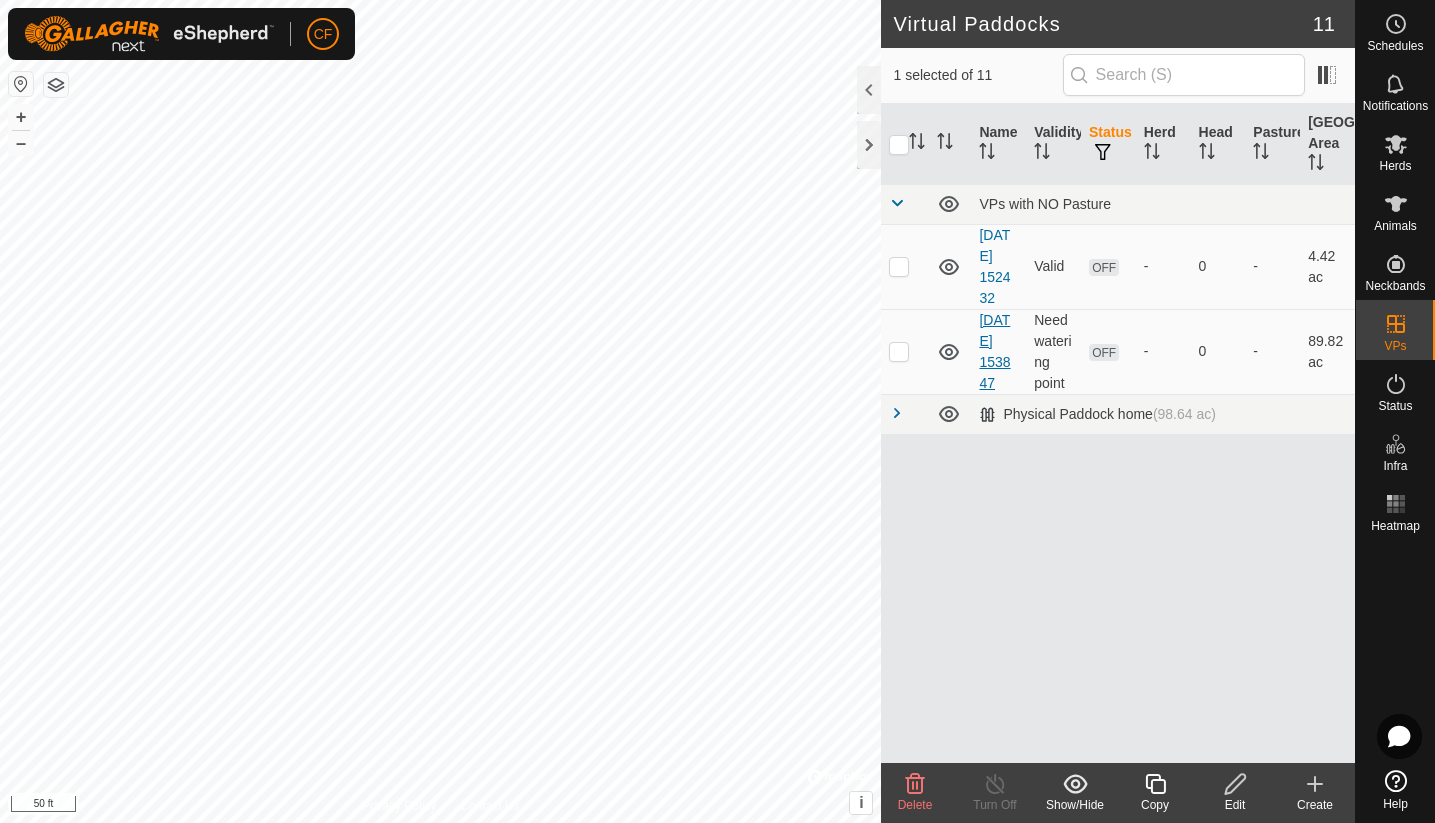 click on "[DATE] 153847" at bounding box center [994, 351] 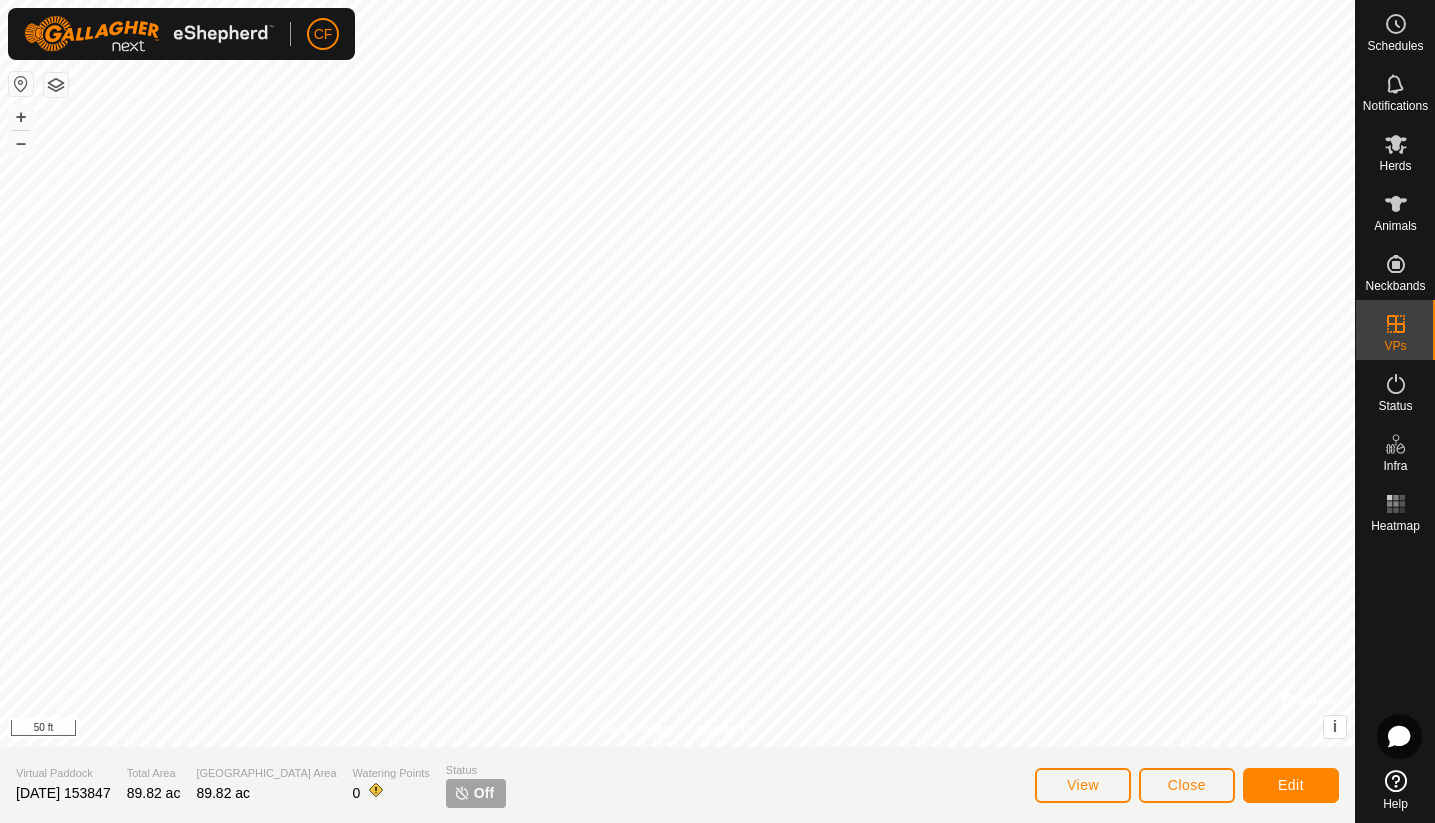 click on "Close" 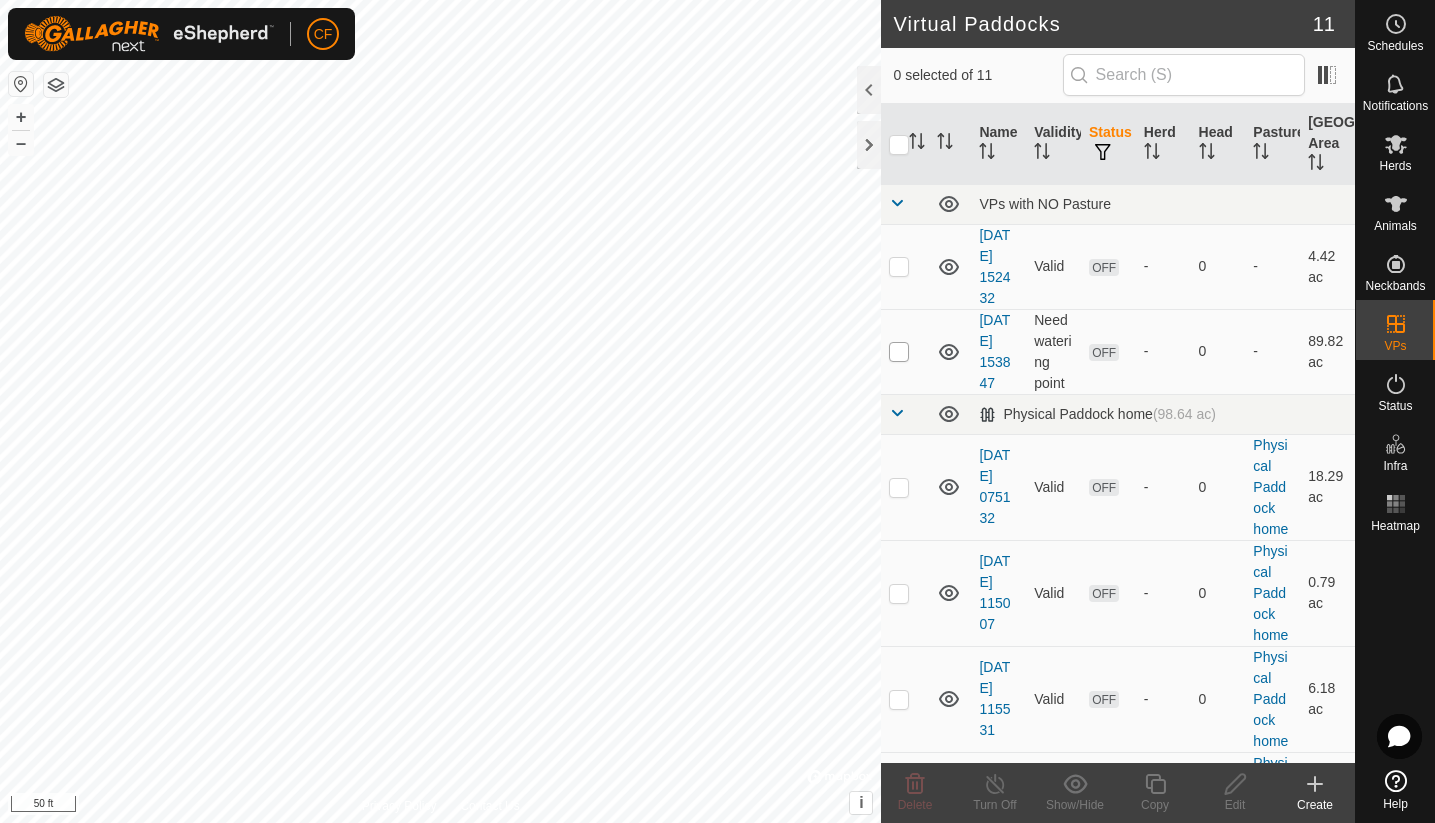 click at bounding box center [899, 352] 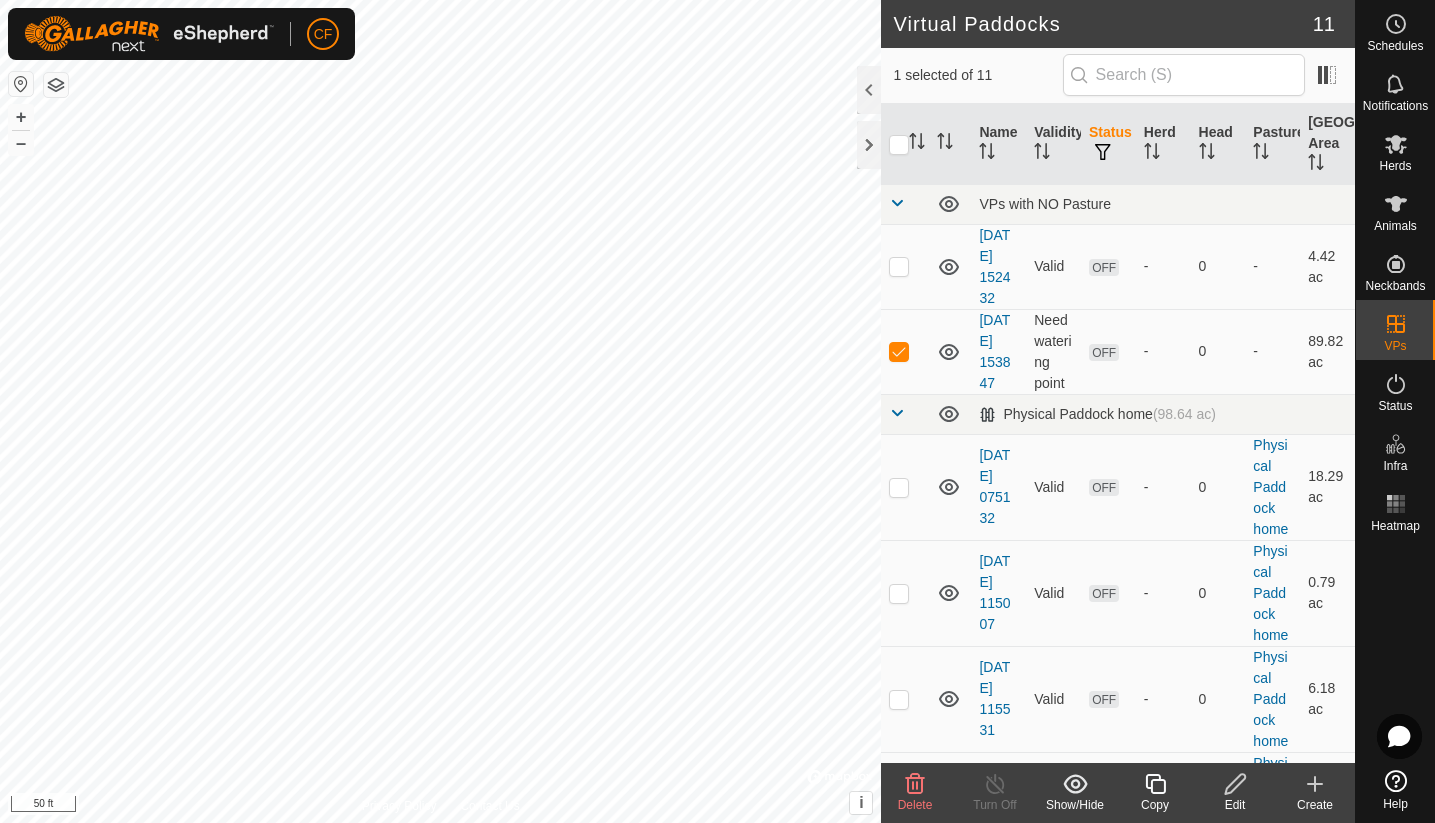 click 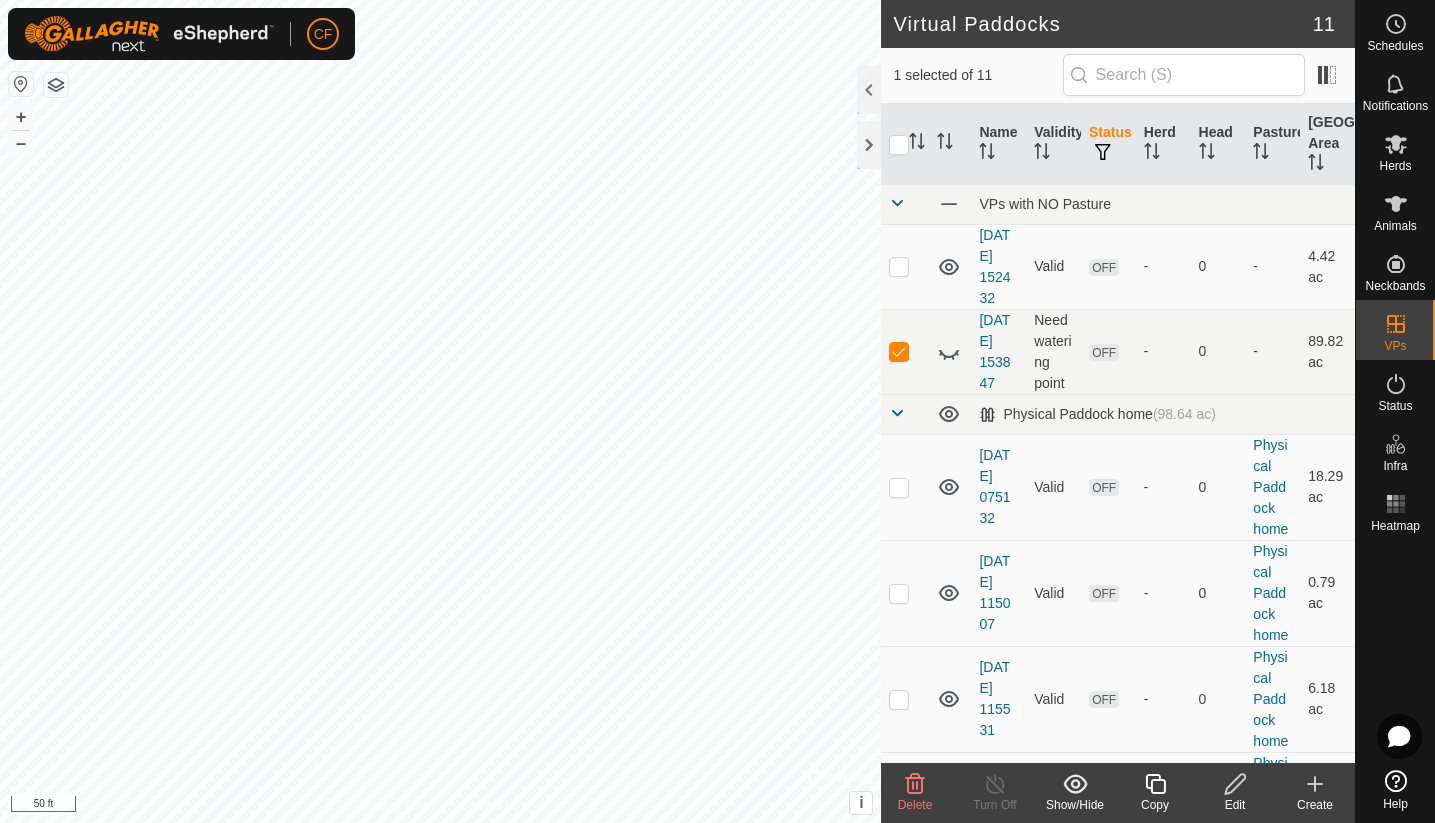 click 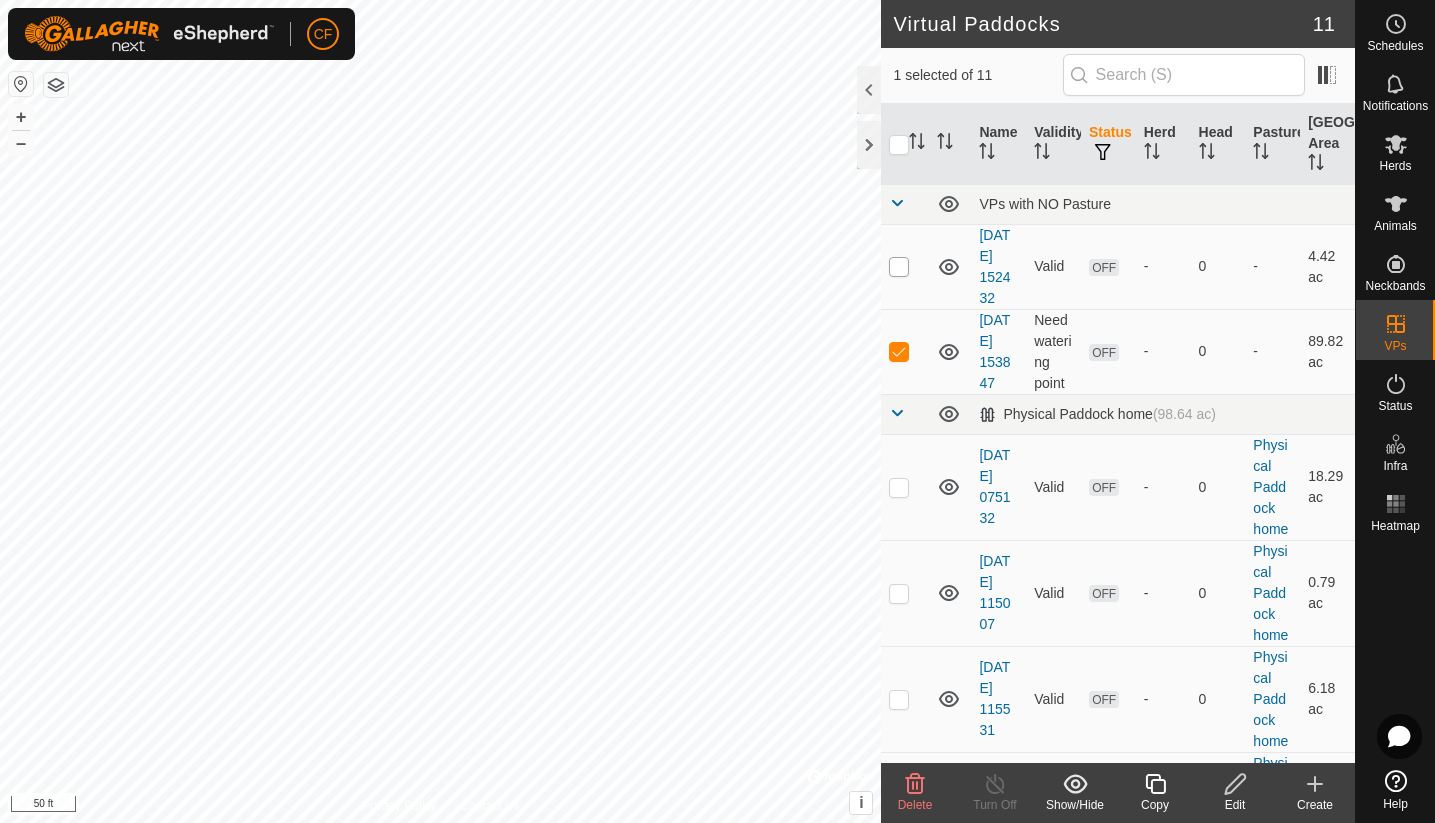 click at bounding box center (899, 267) 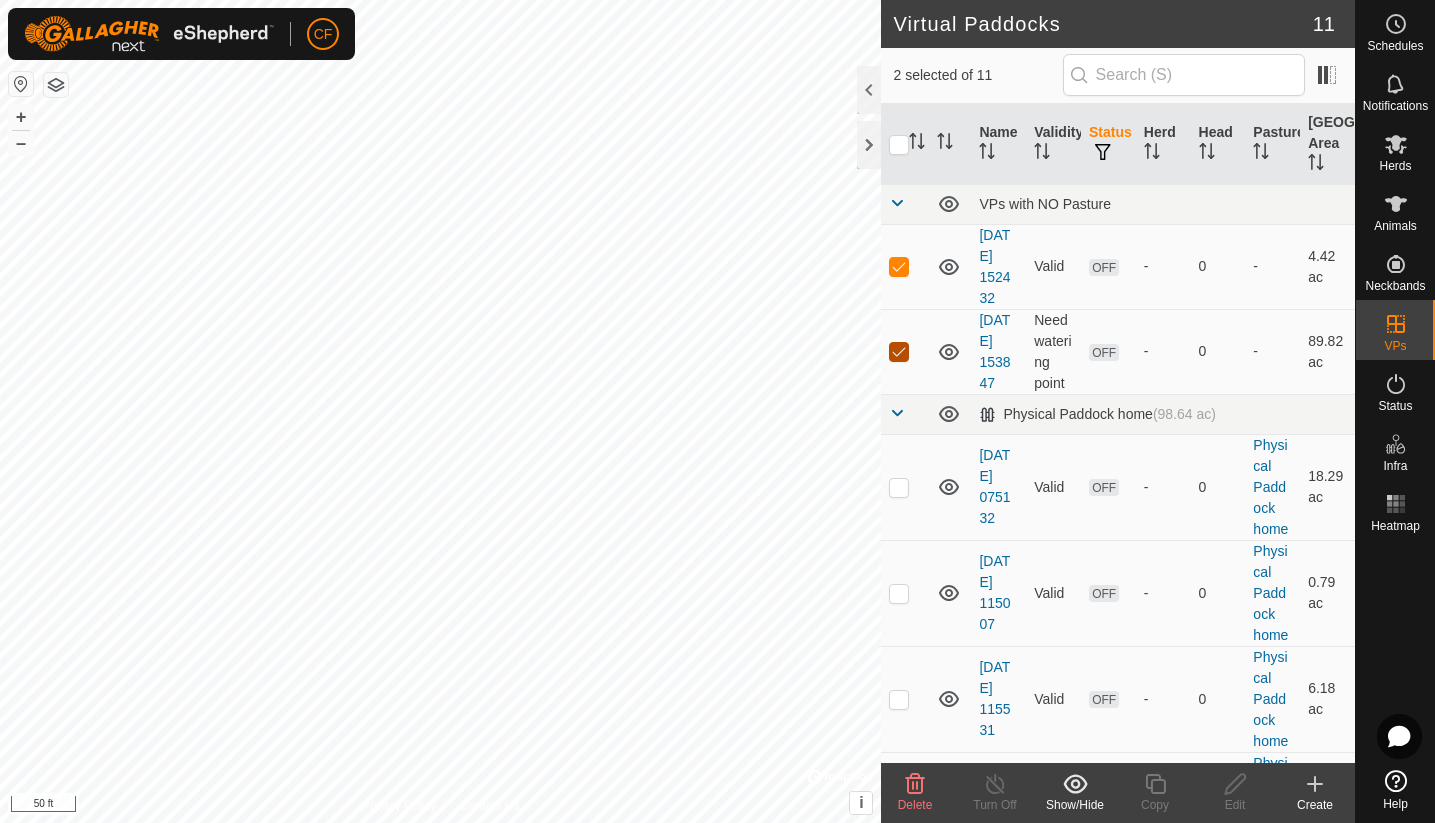 click at bounding box center [899, 352] 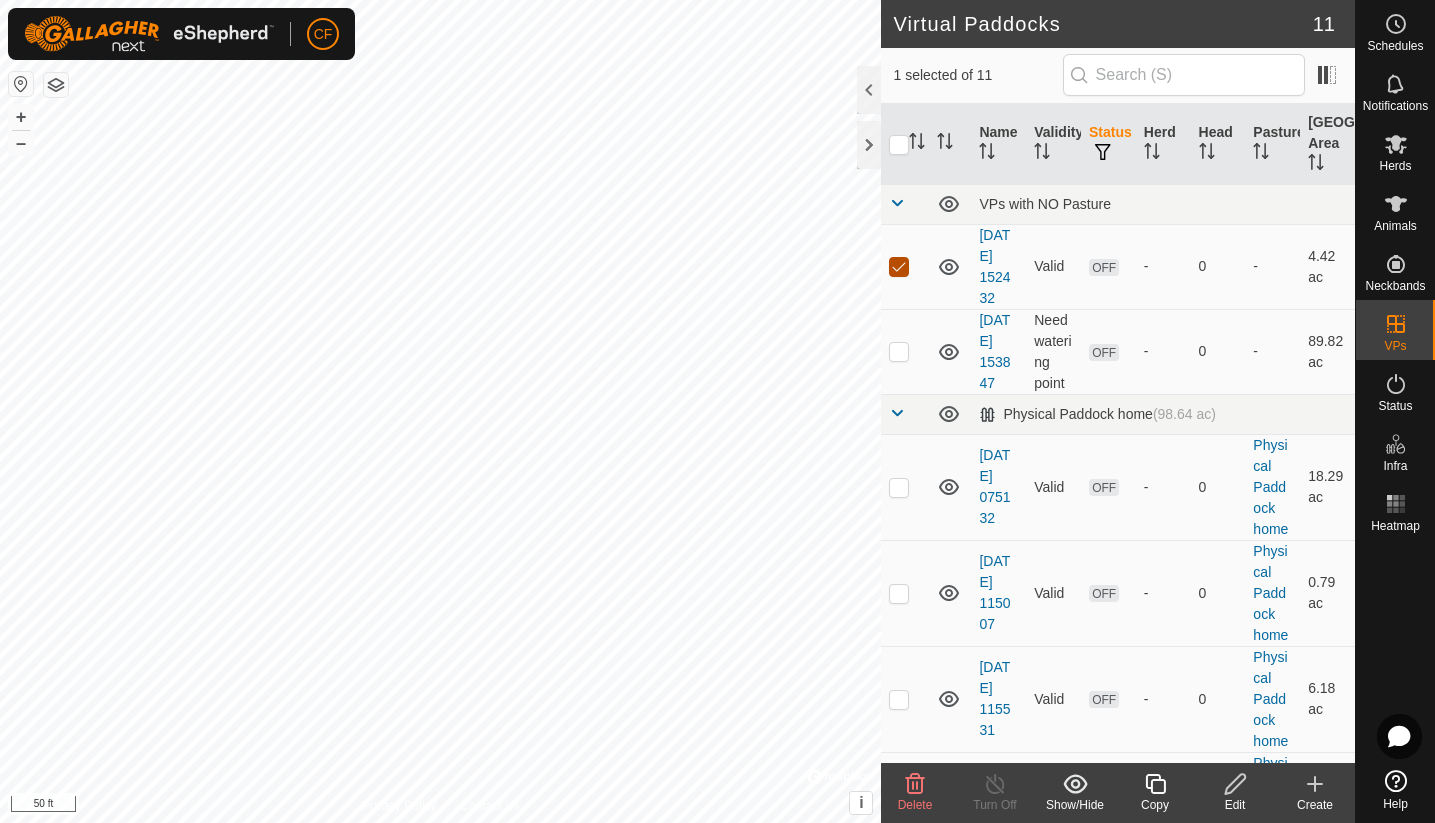 click at bounding box center [899, 267] 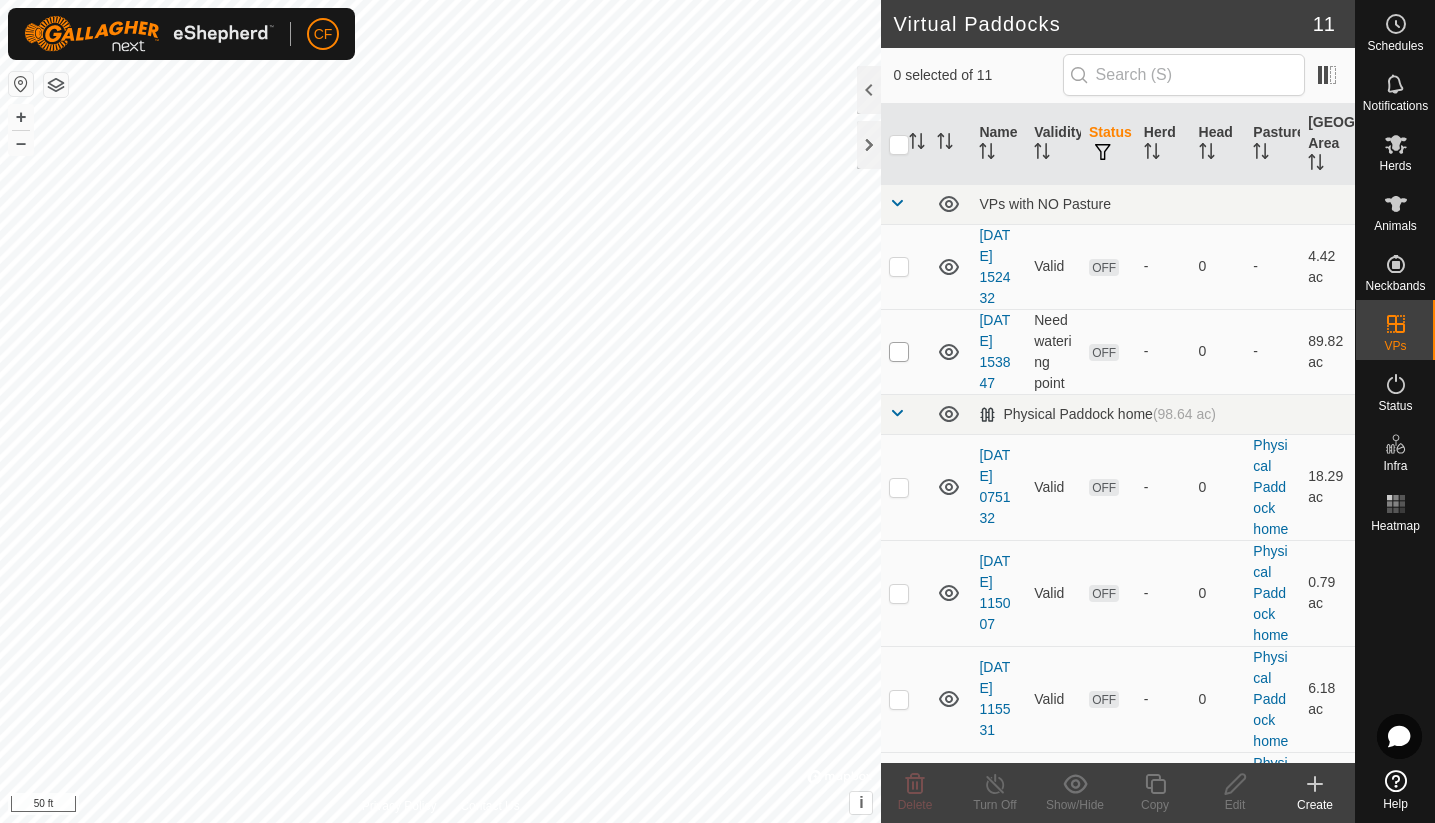 click at bounding box center [899, 352] 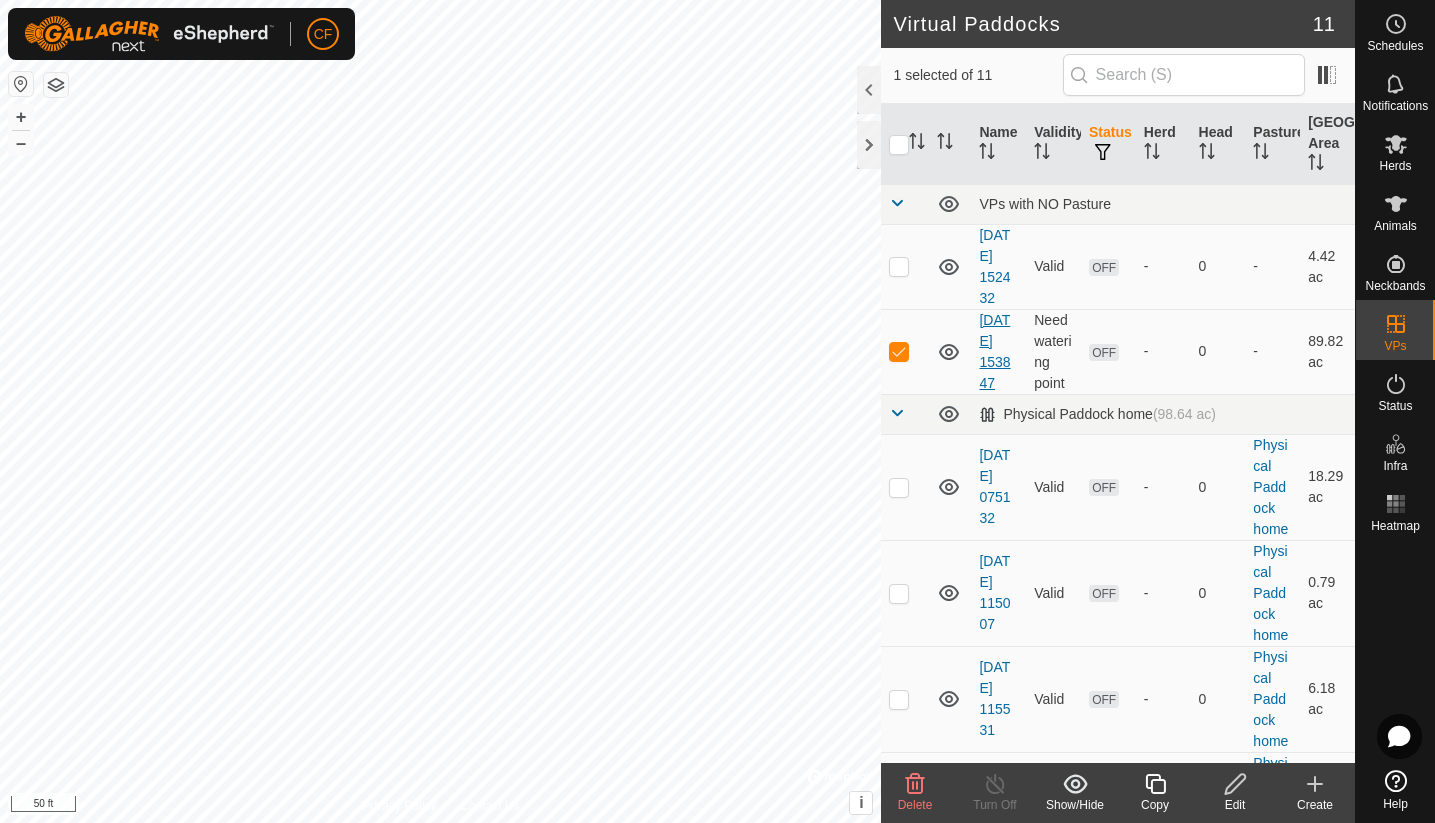click on "[DATE] 153847" at bounding box center [994, 351] 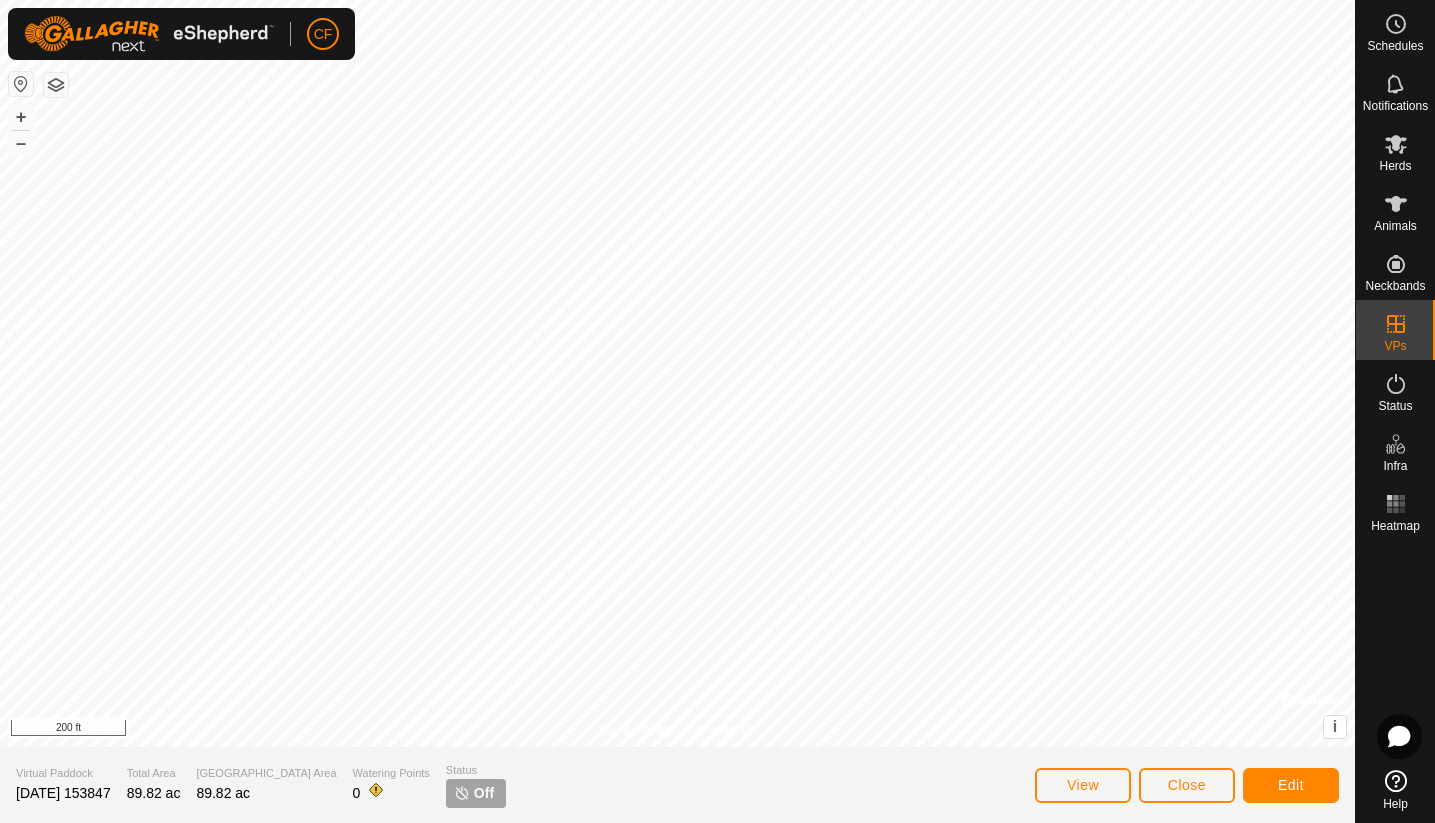 click on "Privacy Policy Contact Us + – ⇧ i ©  Mapbox , ©  OpenStreetMap ,  Improve this map 200 ft Virtual Paddock [DATE] 153847 Total Area 89.82 ac Grazing Area 89.82 ac Watering Points 0 Status Off View Close Edit" 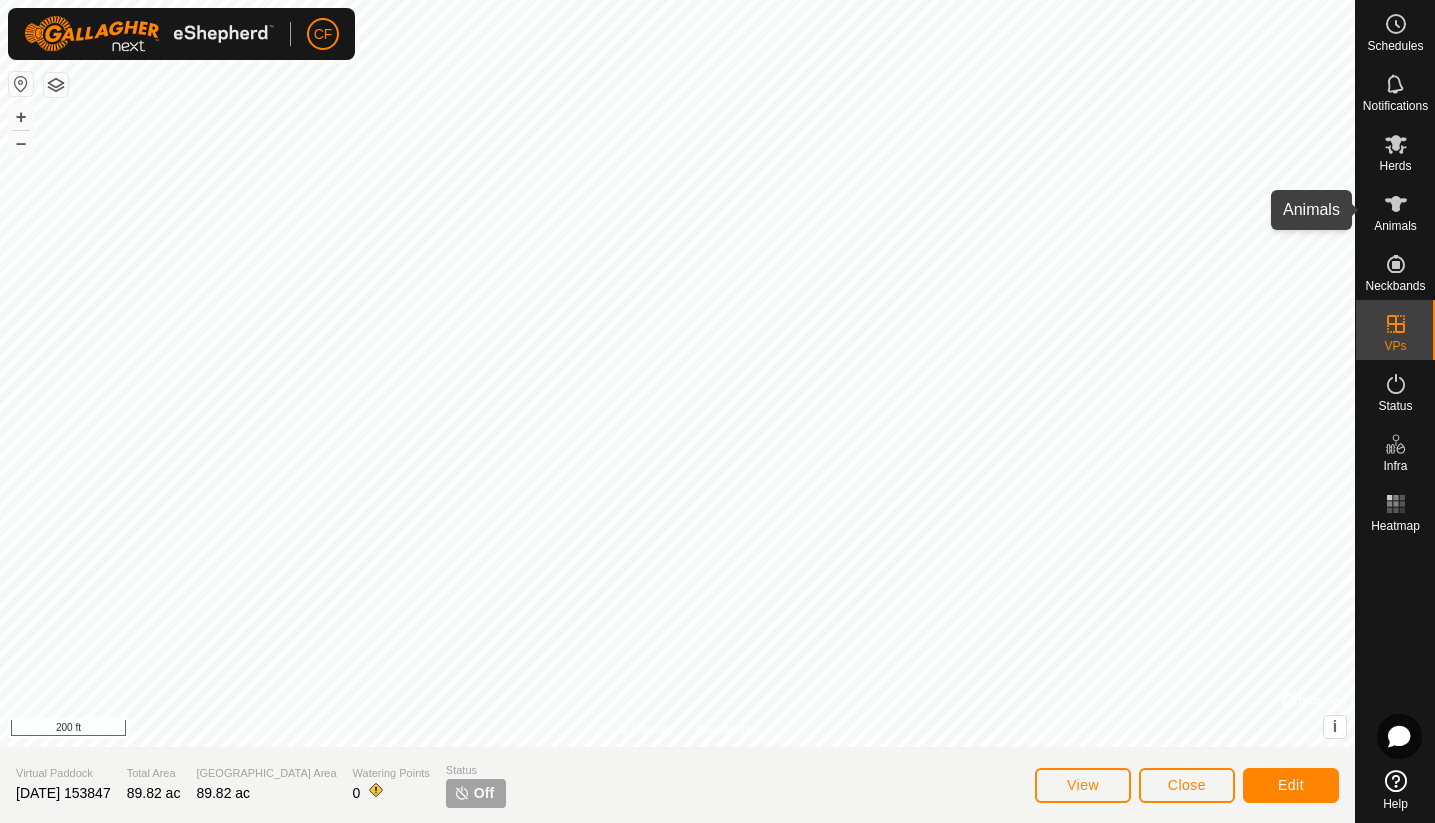 click 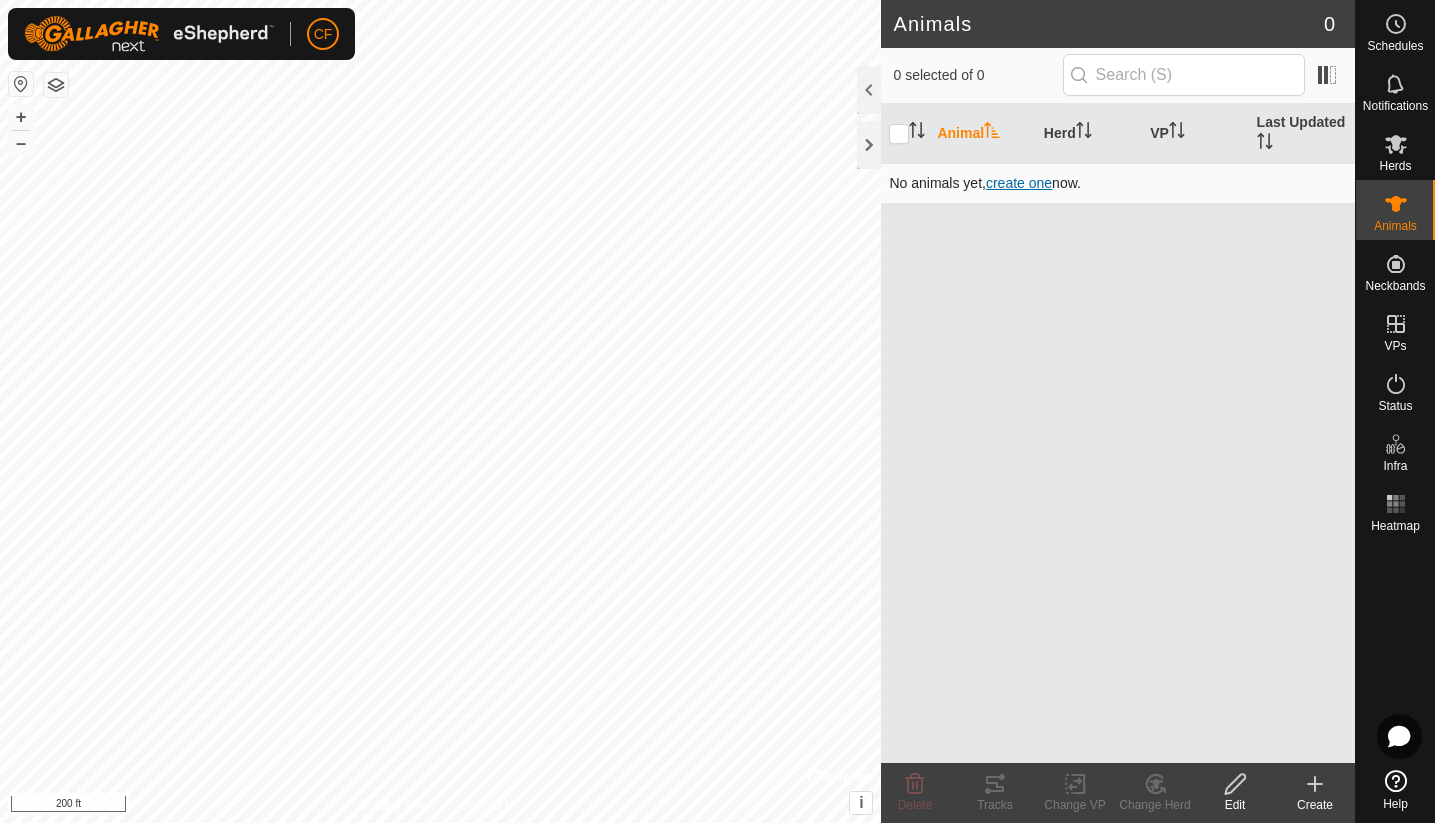 click on "create one" at bounding box center (1019, 183) 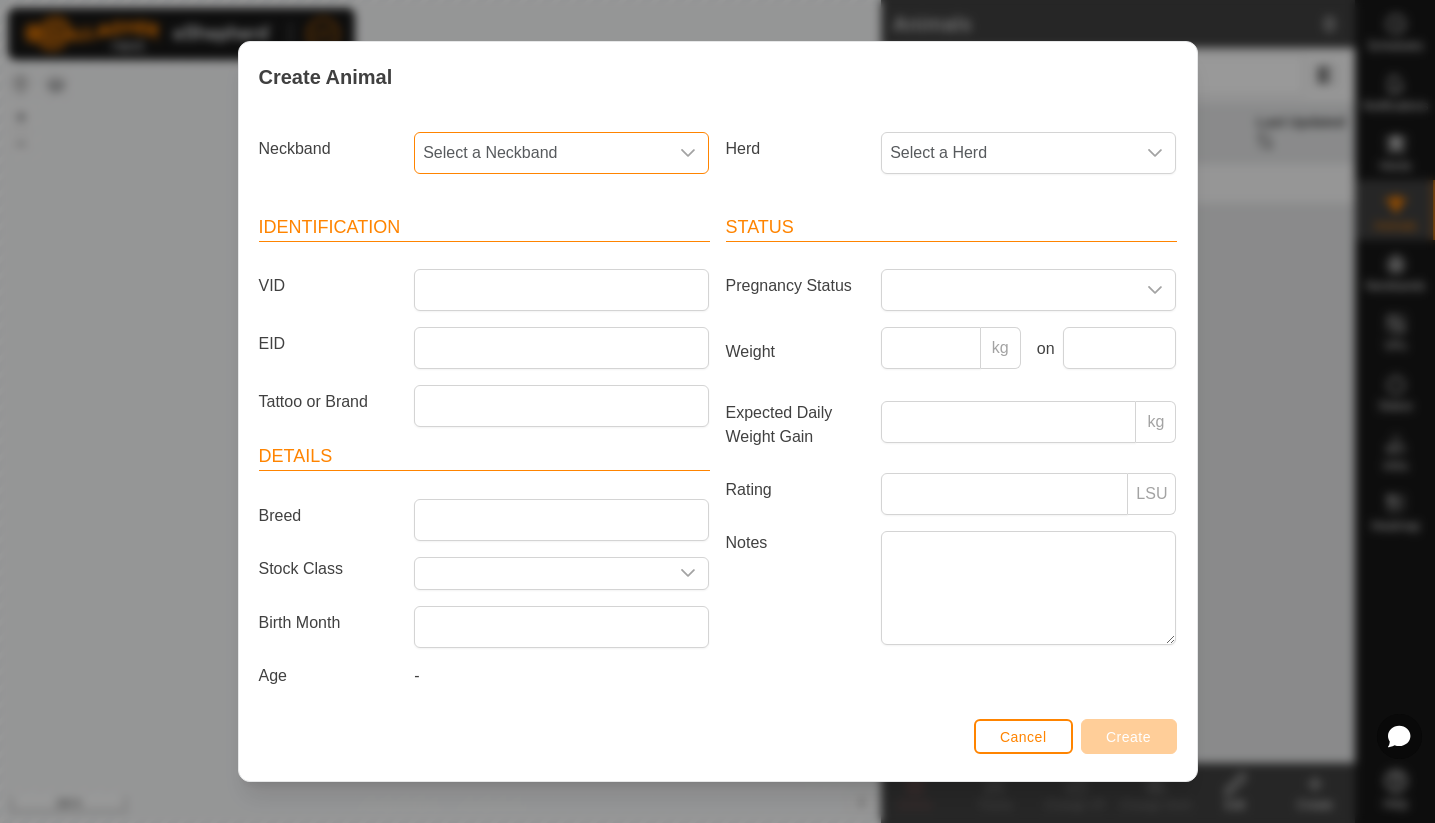 click on "Select a Neckband" at bounding box center [541, 153] 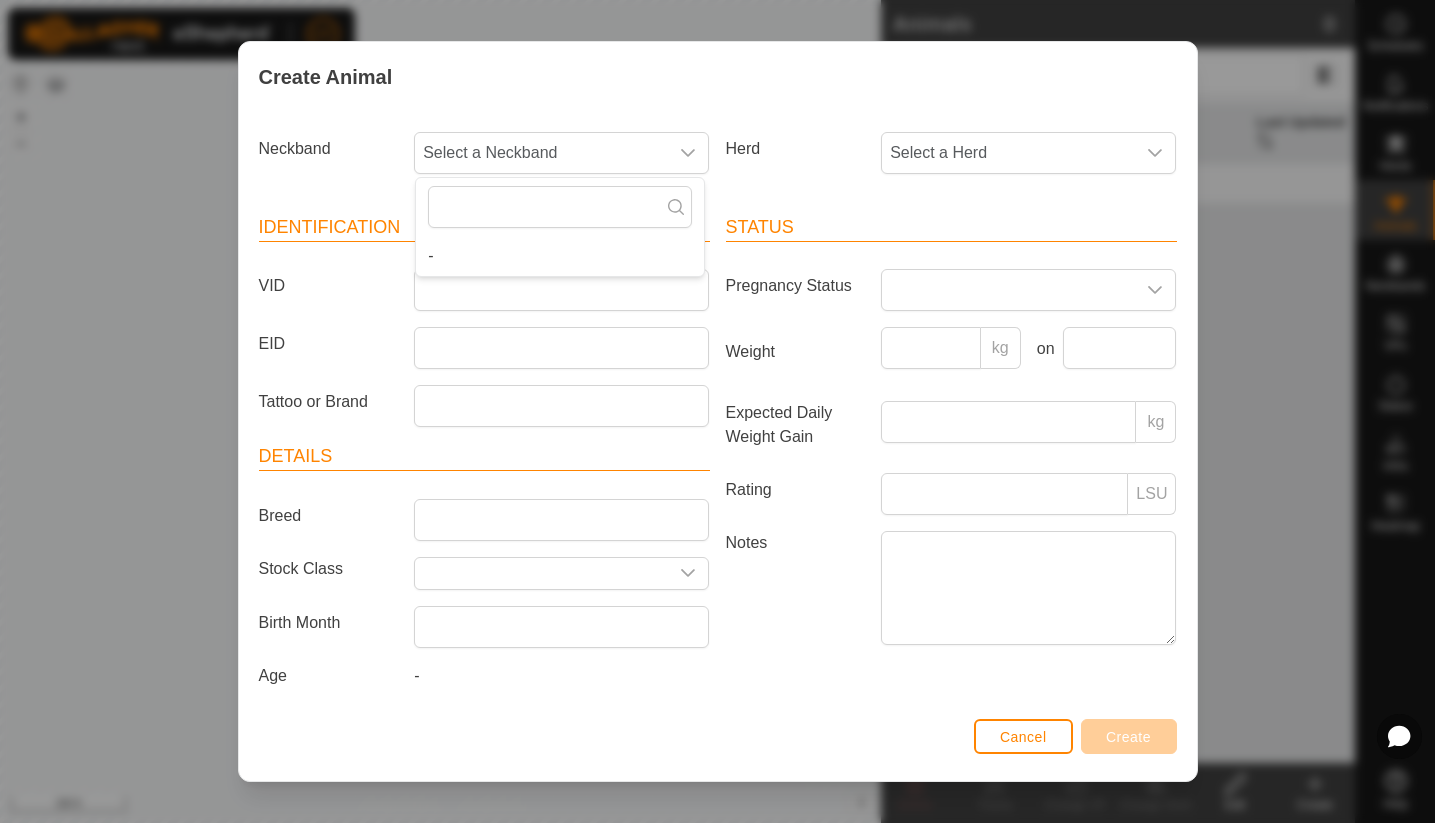 click on "Herd Select a Herd" at bounding box center (951, 161) 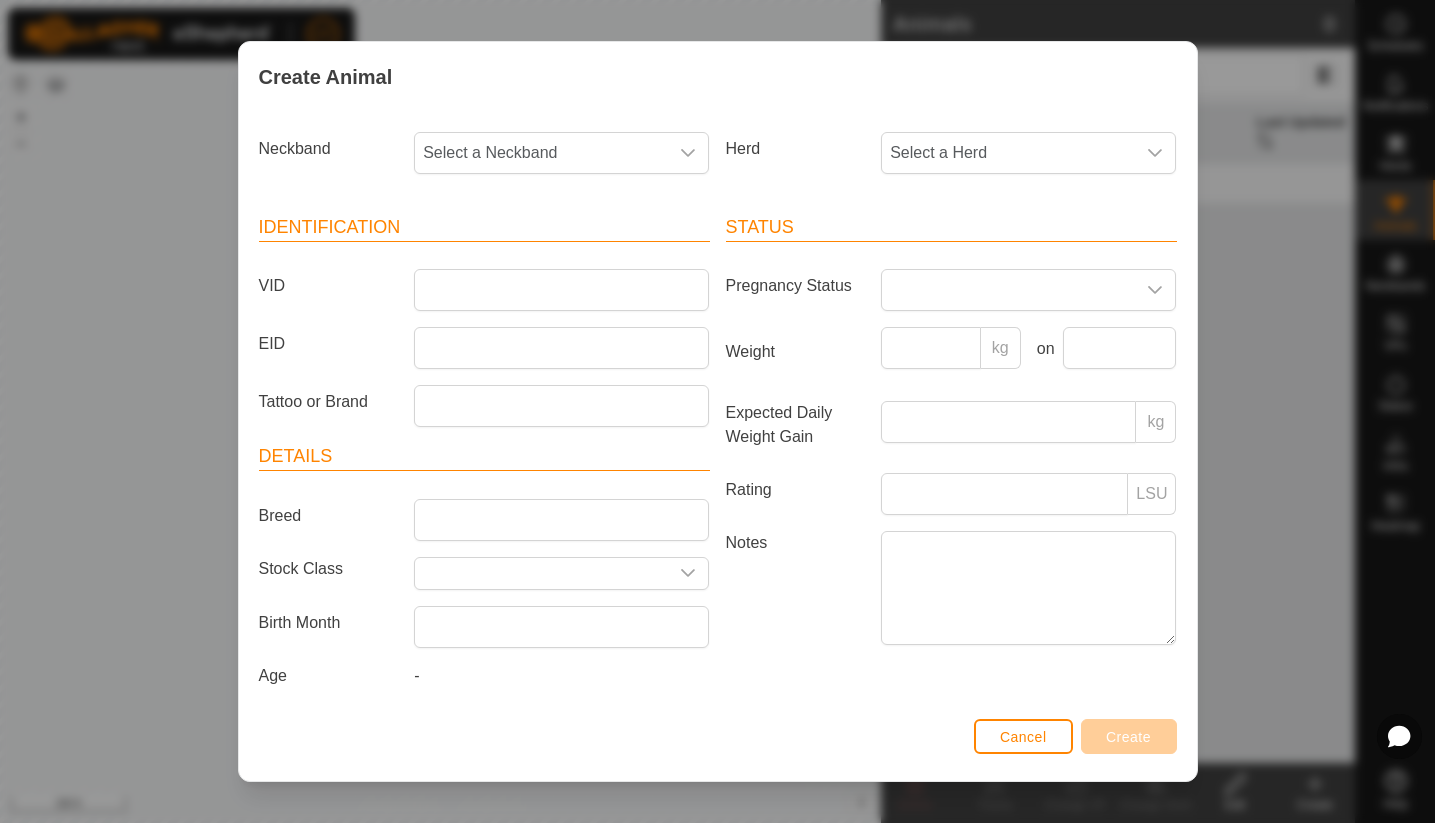 click on "Cancel" at bounding box center (1023, 737) 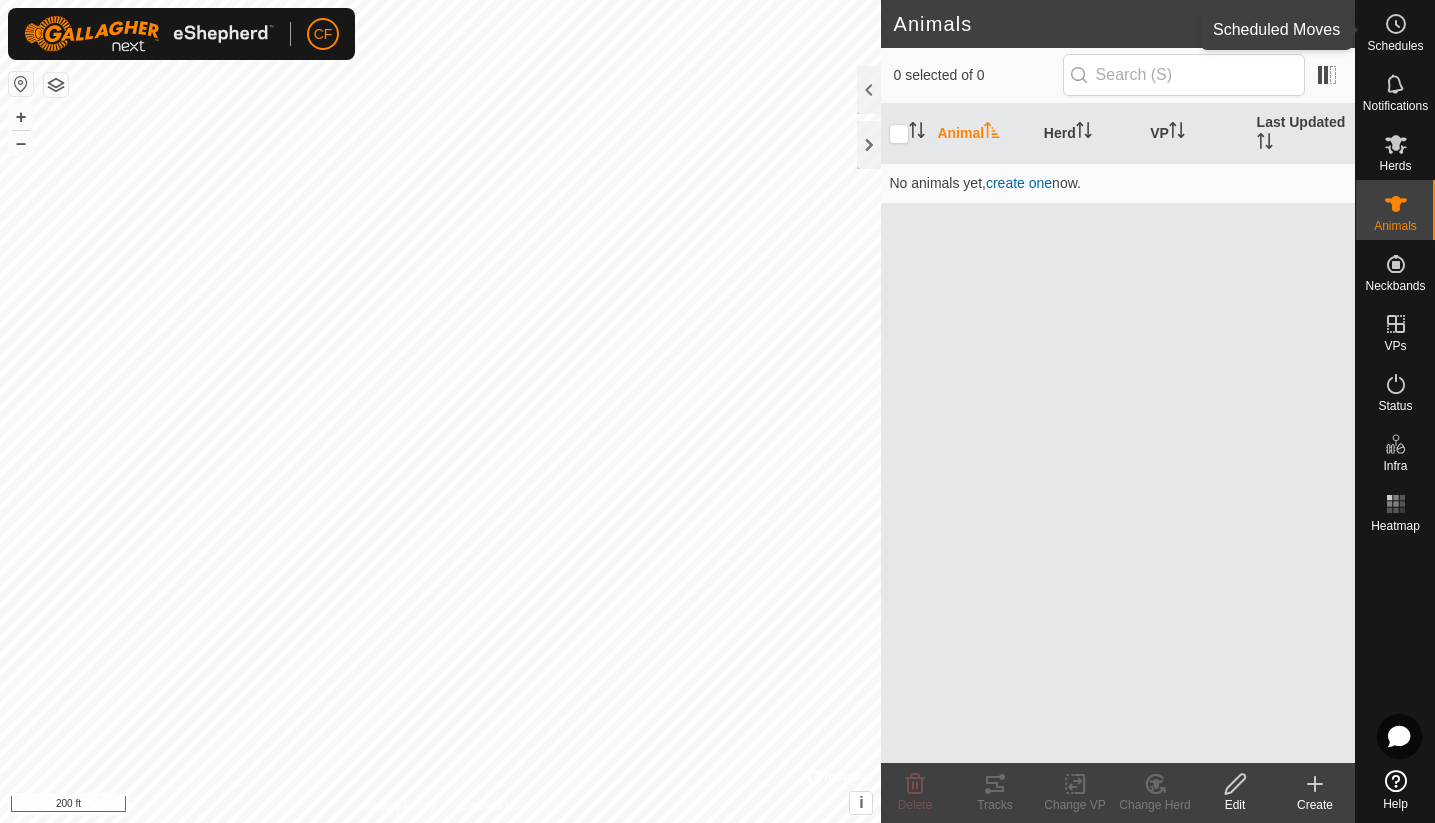 click 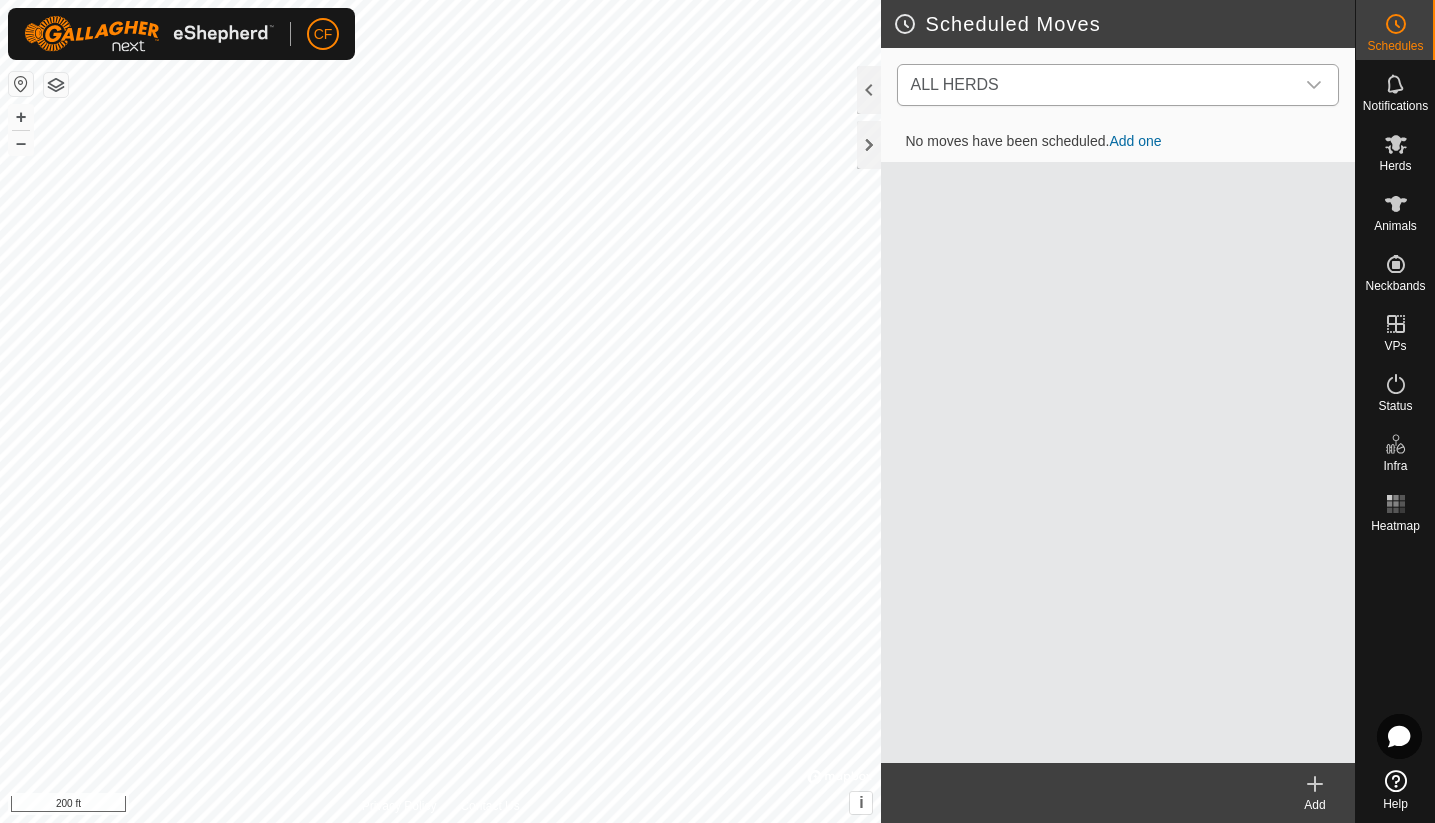 click 